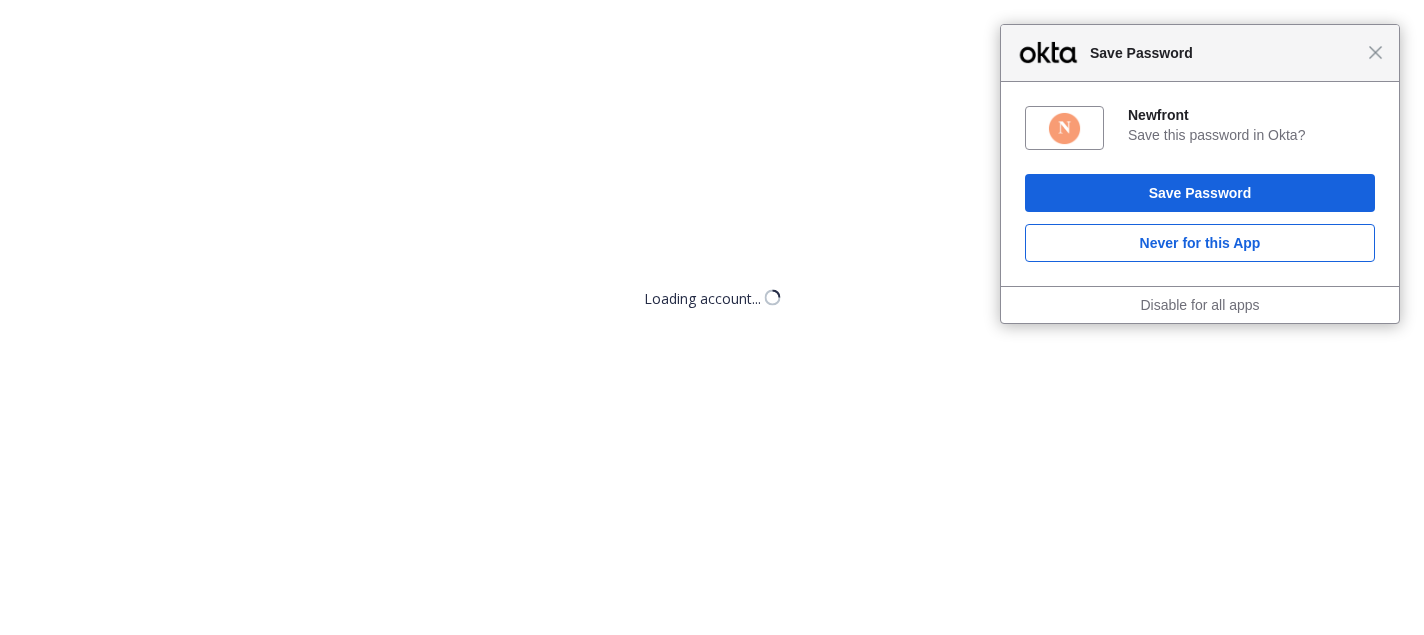 scroll, scrollTop: 0, scrollLeft: 0, axis: both 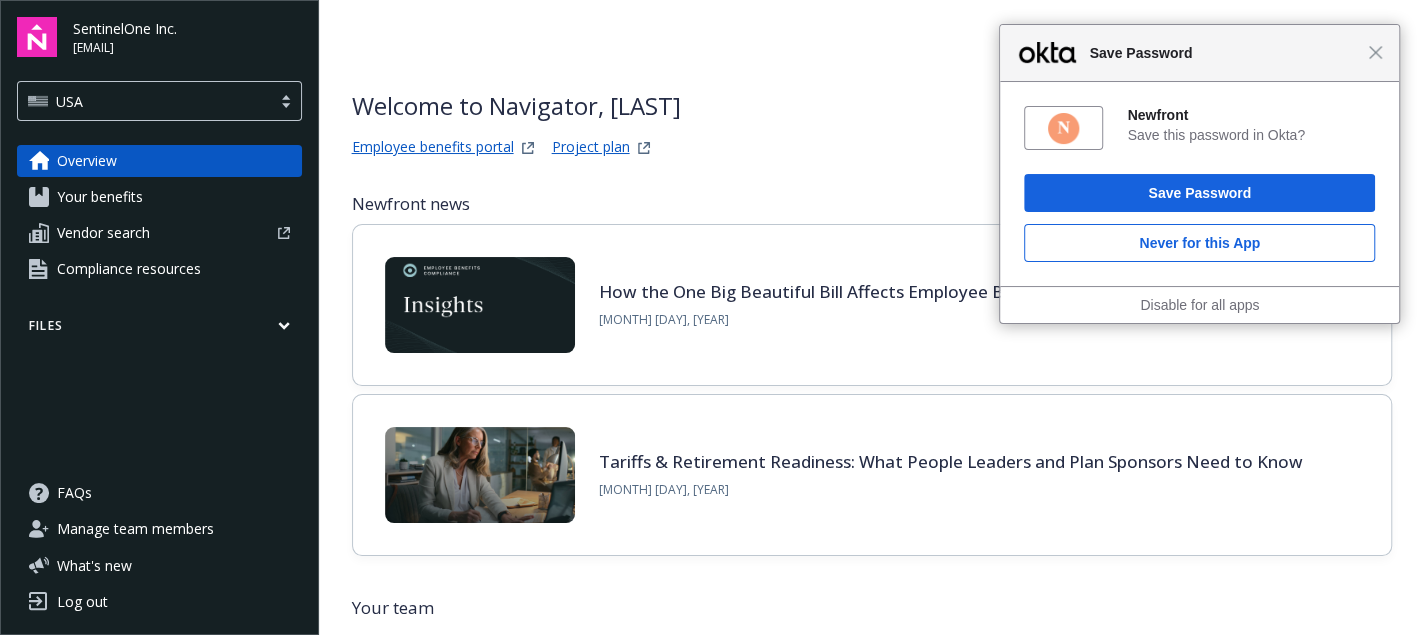 click on "Close Save Password" at bounding box center (1199, 53) 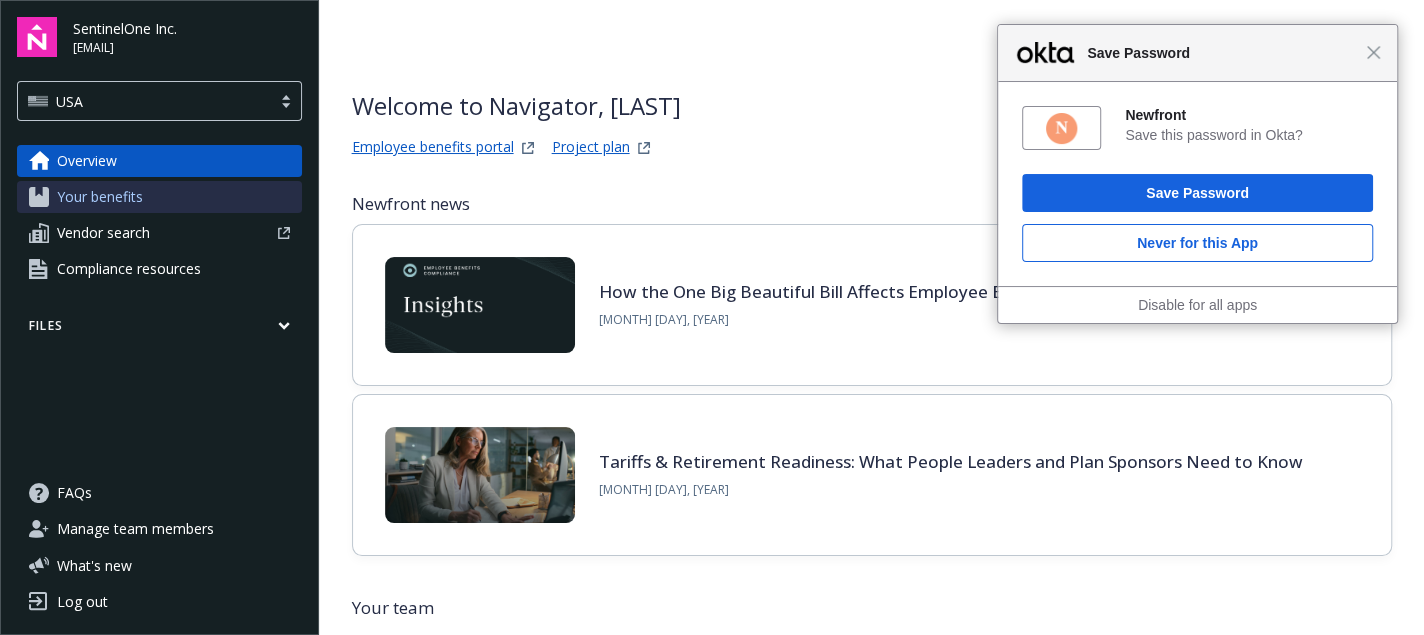 click on "Your benefits" at bounding box center (159, 197) 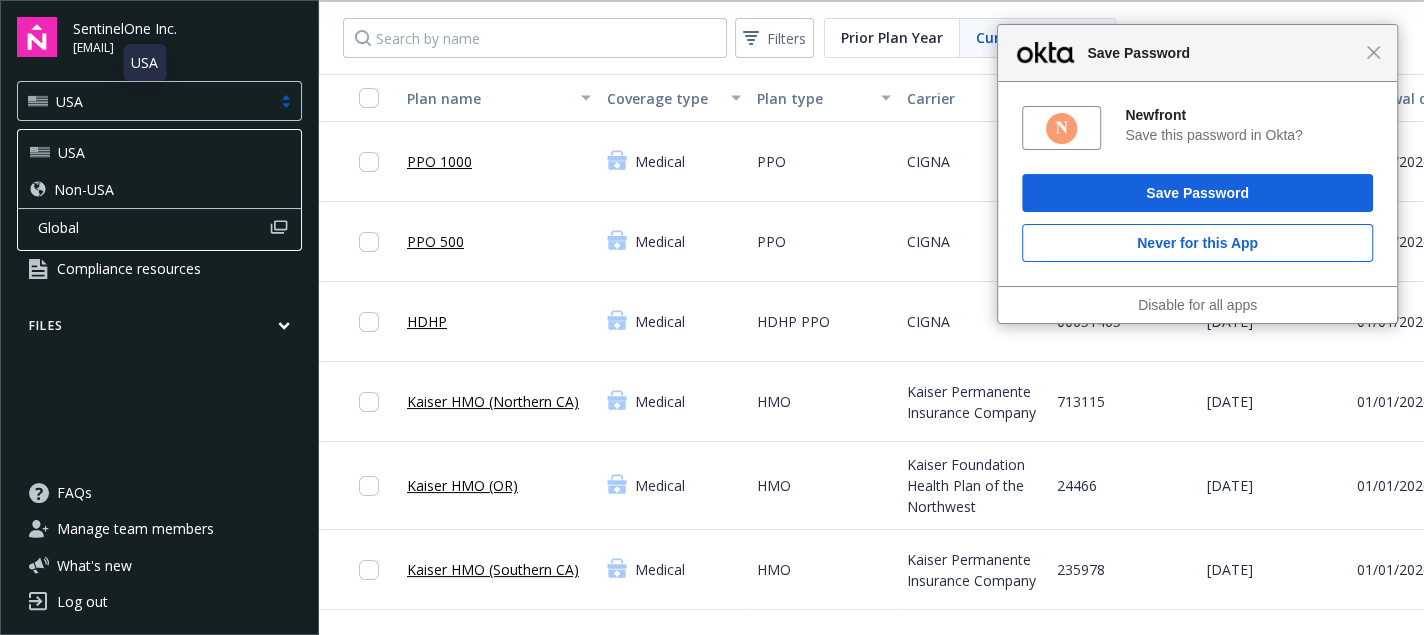 click on "USA" at bounding box center (144, 101) 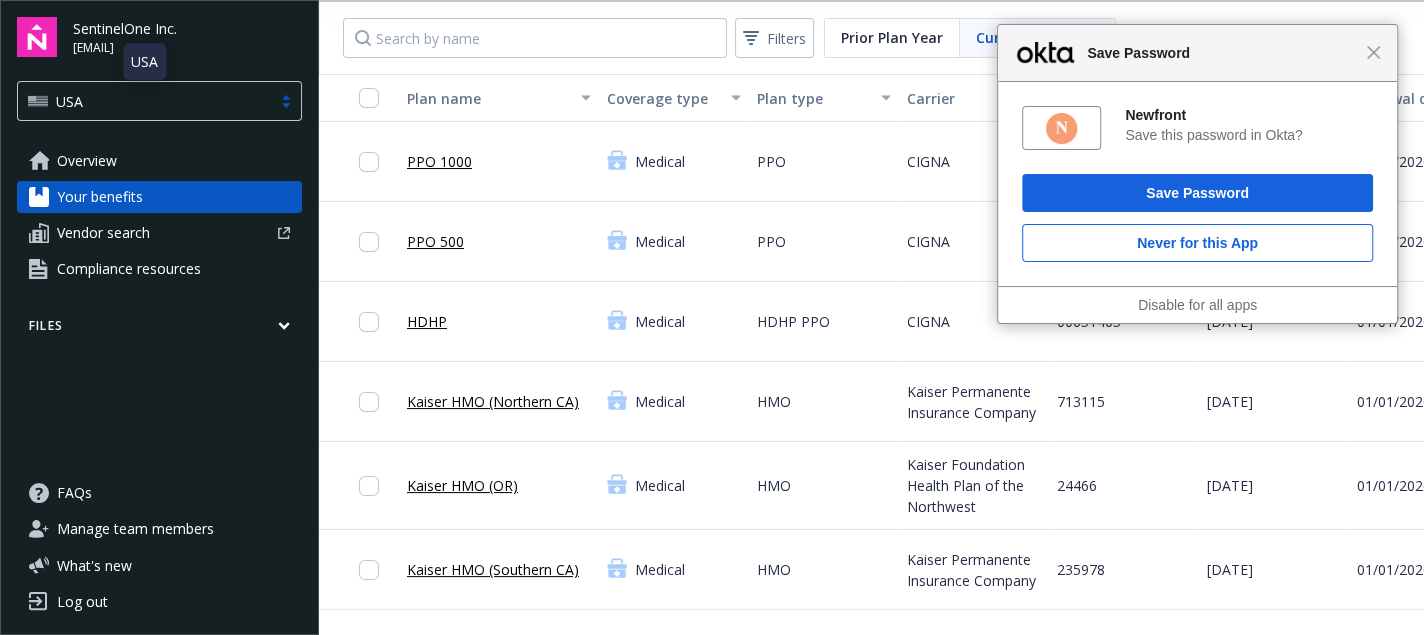 click on "USA" at bounding box center [144, 101] 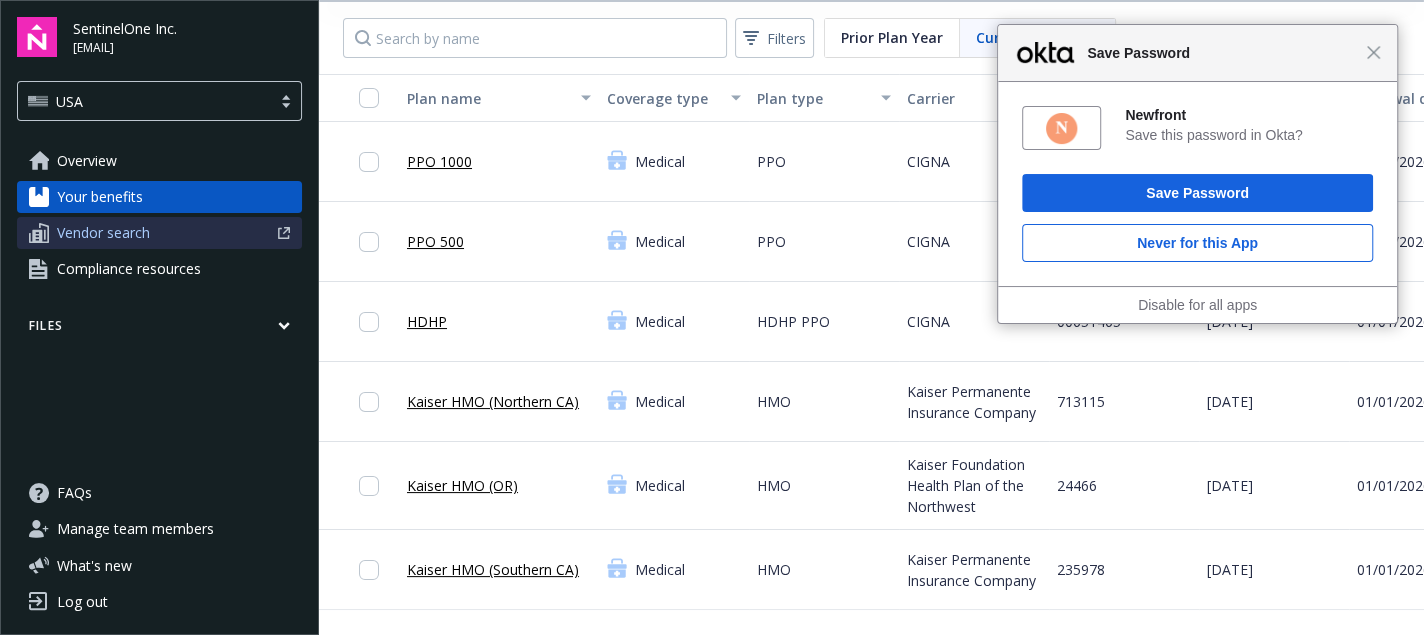 click at bounding box center (224, 233) 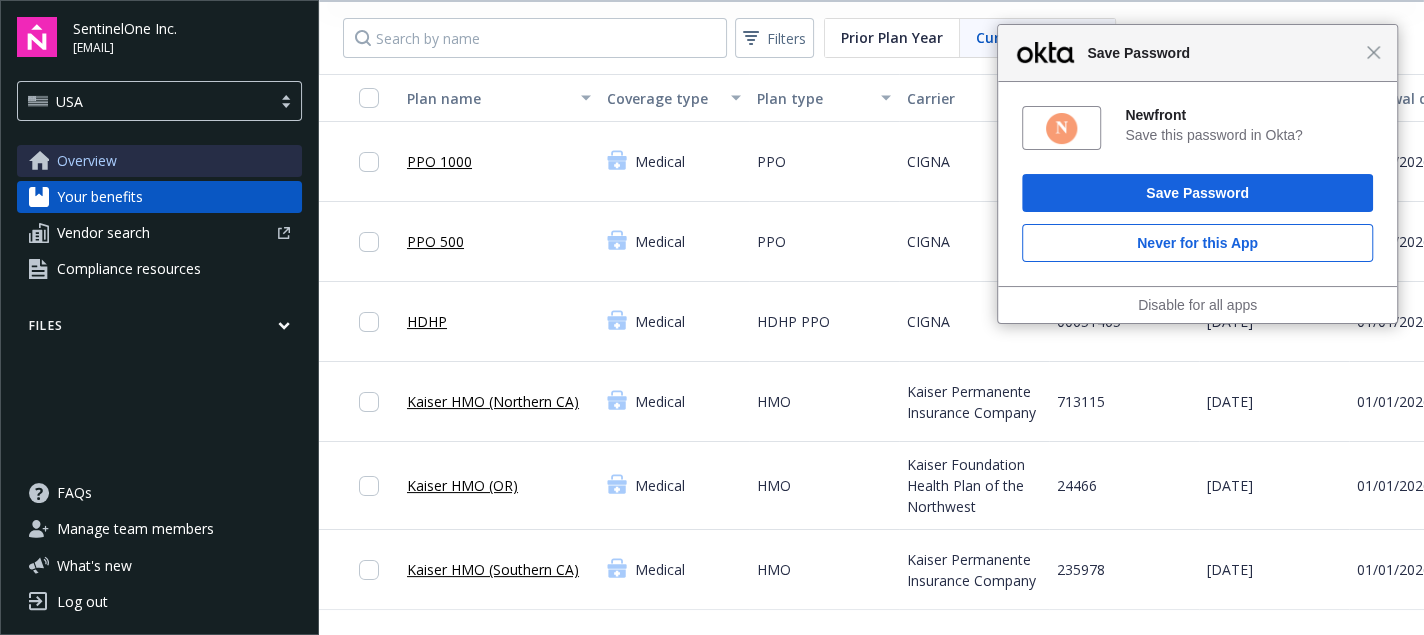 click on "Overview" at bounding box center (159, 161) 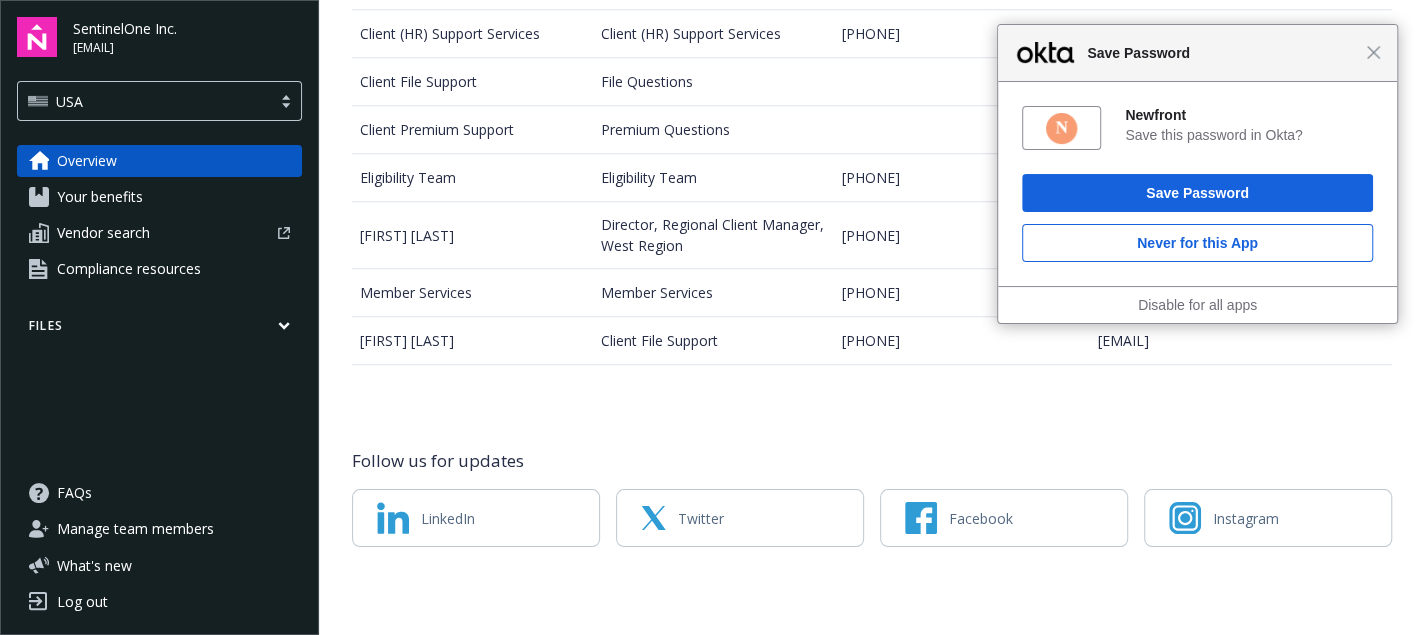 scroll, scrollTop: 475, scrollLeft: 0, axis: vertical 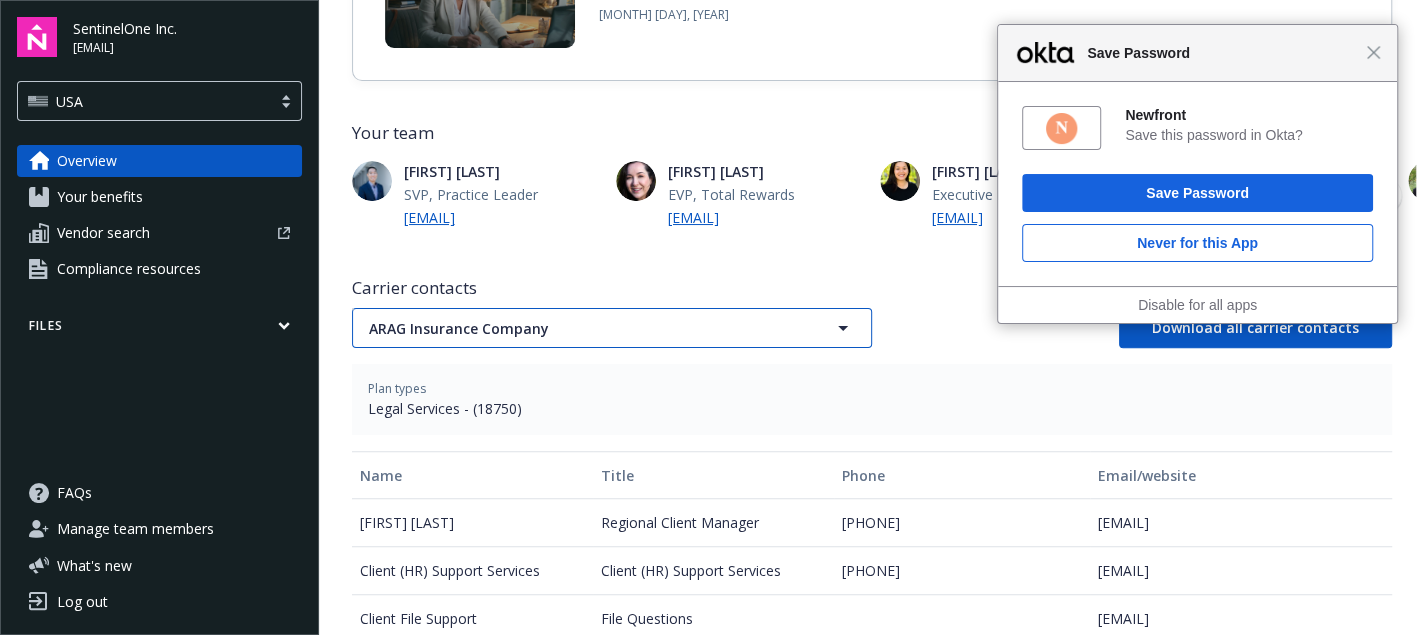 click on "ARAG Insurance Company" at bounding box center (612, 328) 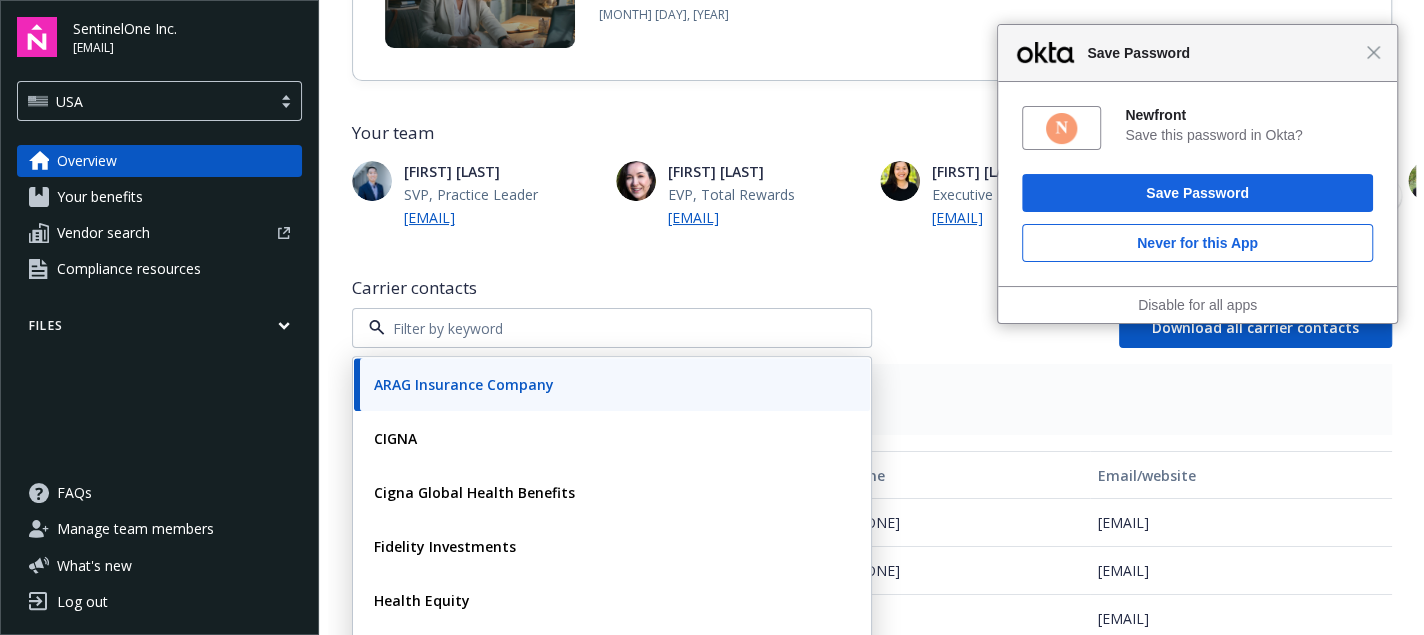 click on "Carrier contacts" at bounding box center [872, 288] 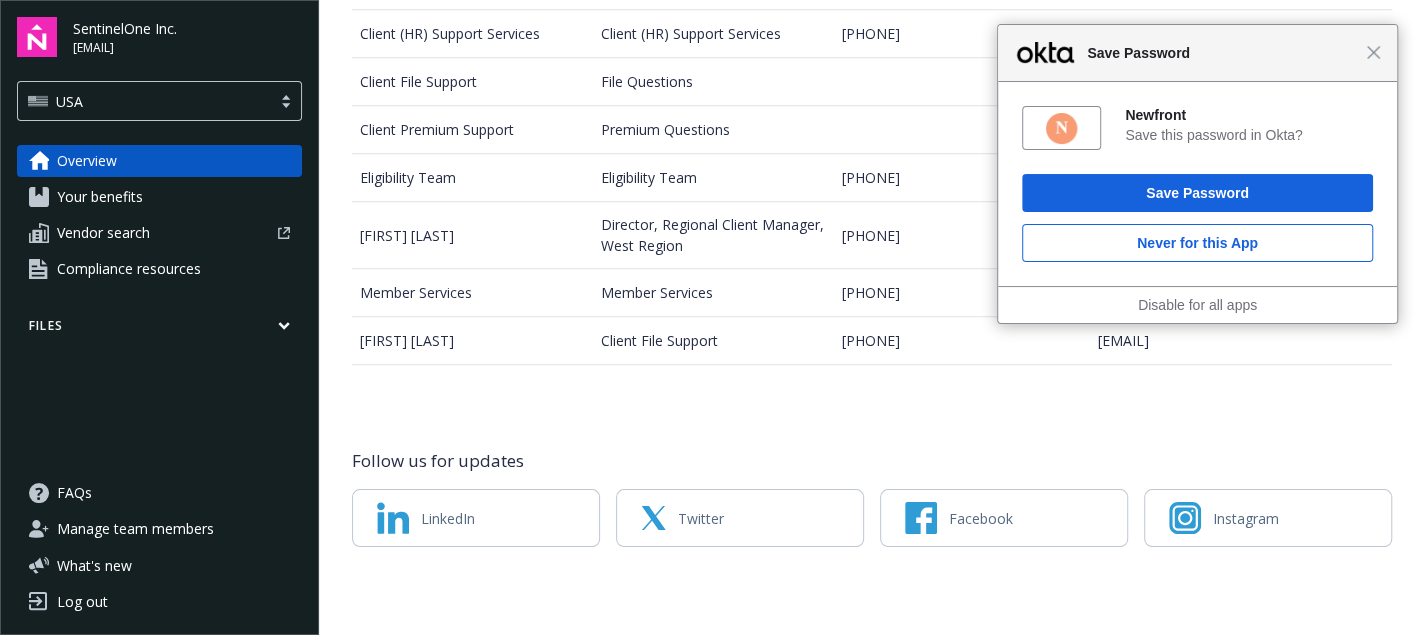 scroll, scrollTop: 475, scrollLeft: 0, axis: vertical 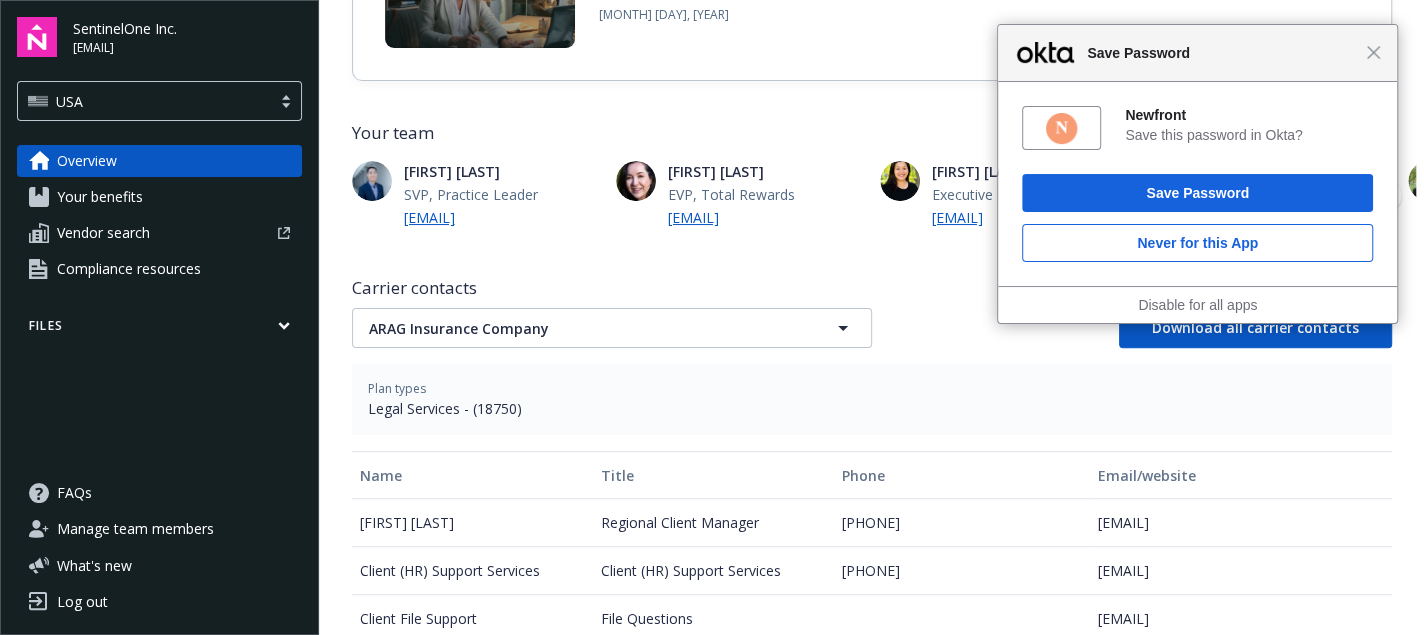 click on "Close Save Password" at bounding box center [1197, 53] 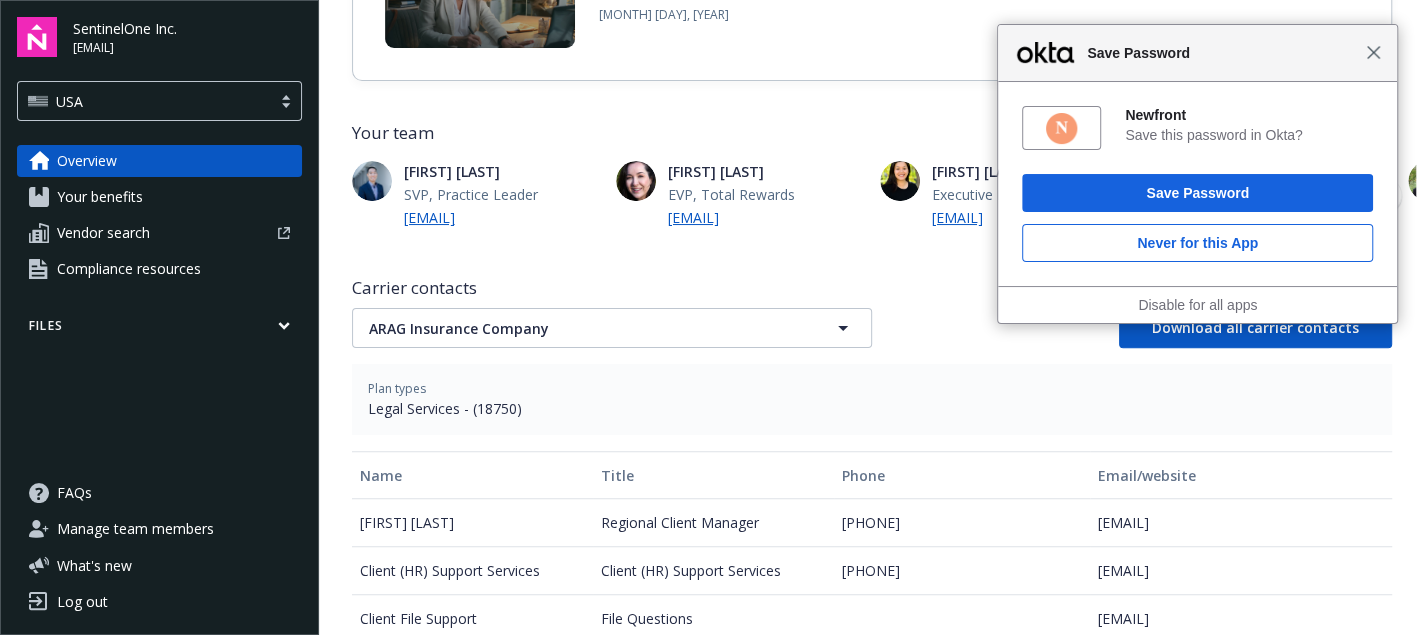 click on "Close" at bounding box center (1373, 52) 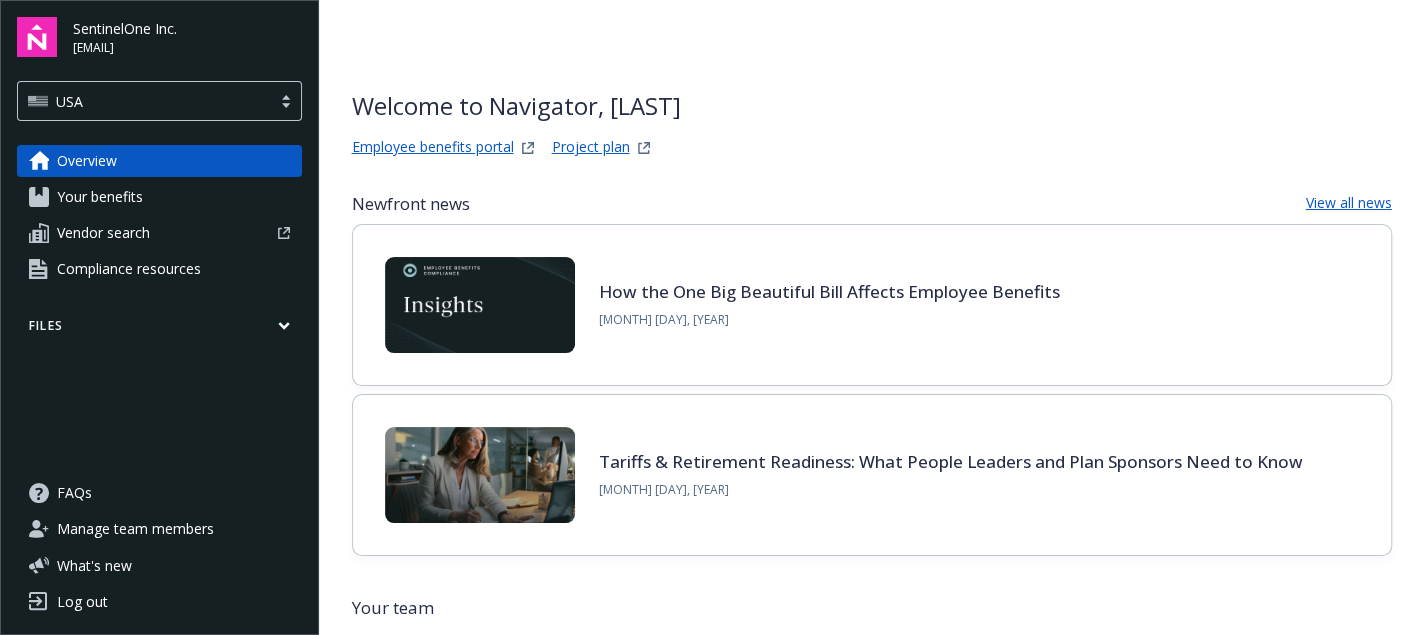 scroll, scrollTop: 556, scrollLeft: 0, axis: vertical 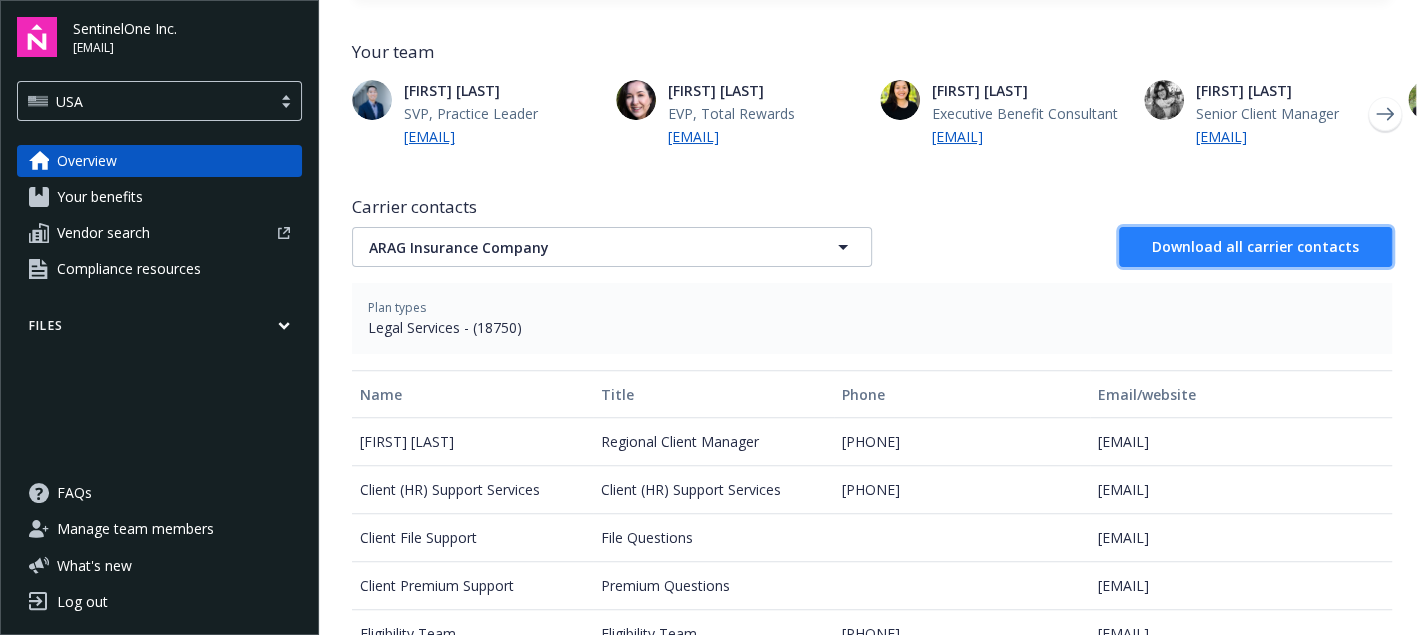 click on "Download all carrier contacts" at bounding box center (1255, 246) 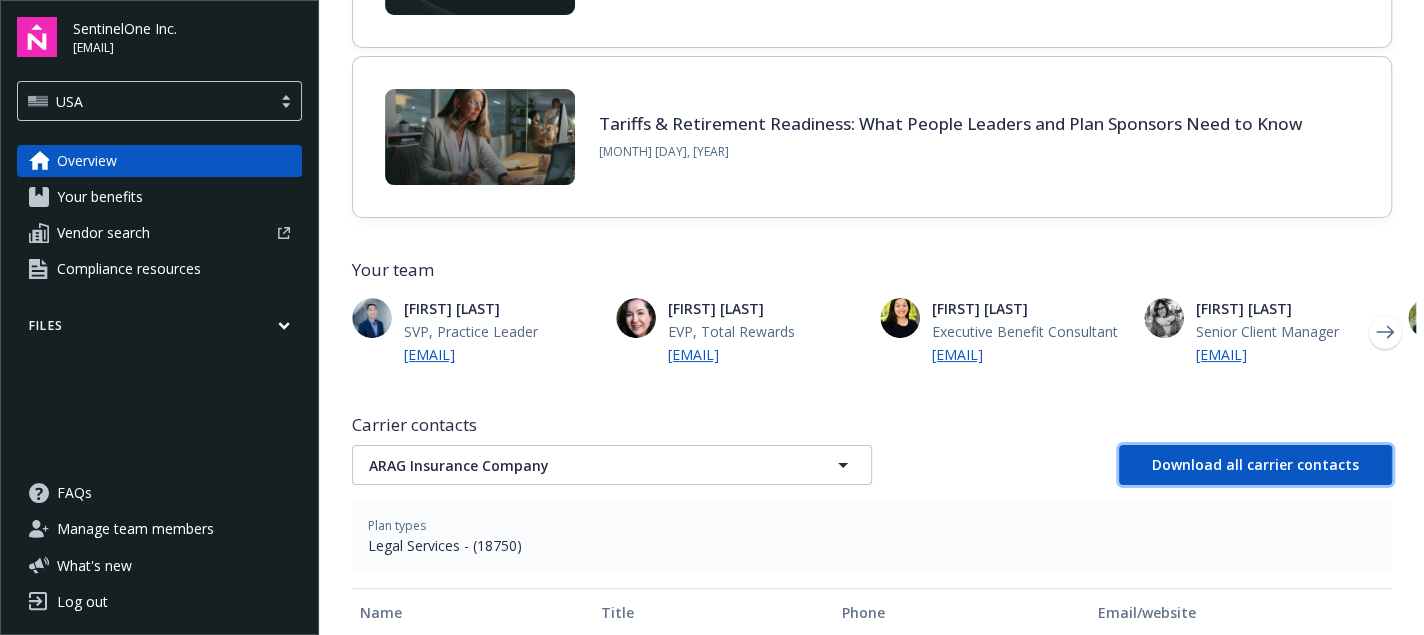 scroll, scrollTop: 342, scrollLeft: 0, axis: vertical 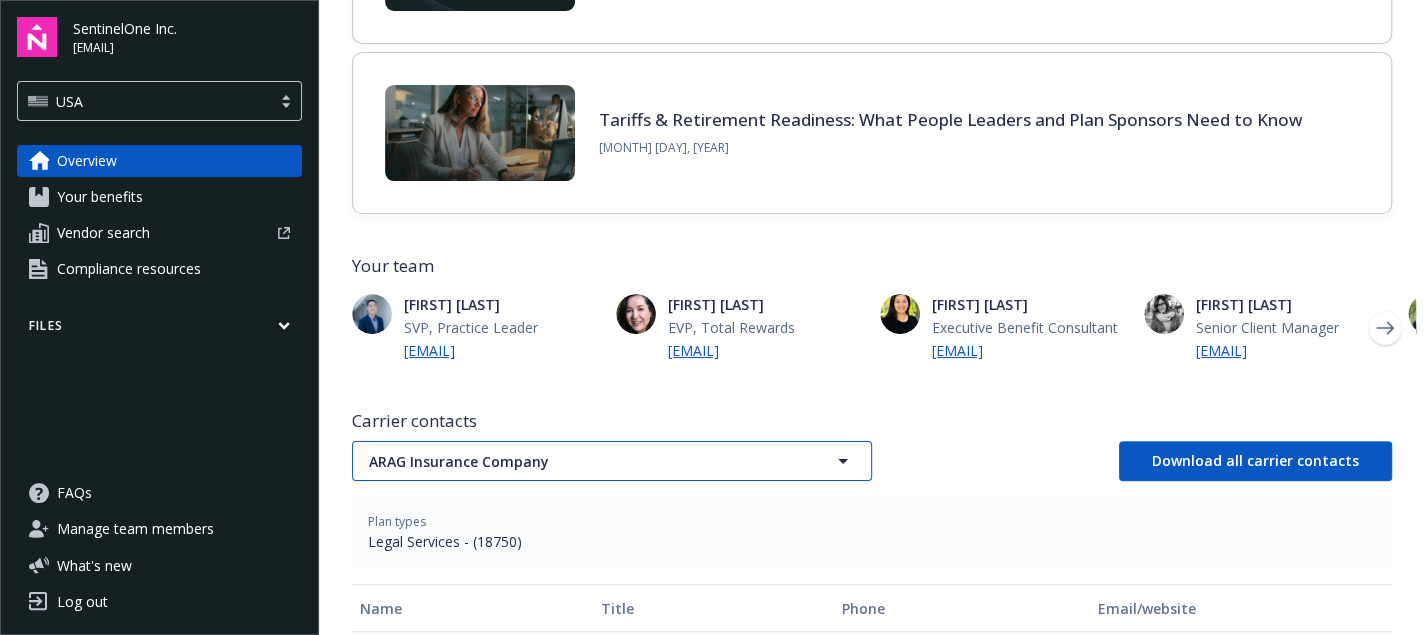 click on "ARAG Insurance Company" at bounding box center [612, 461] 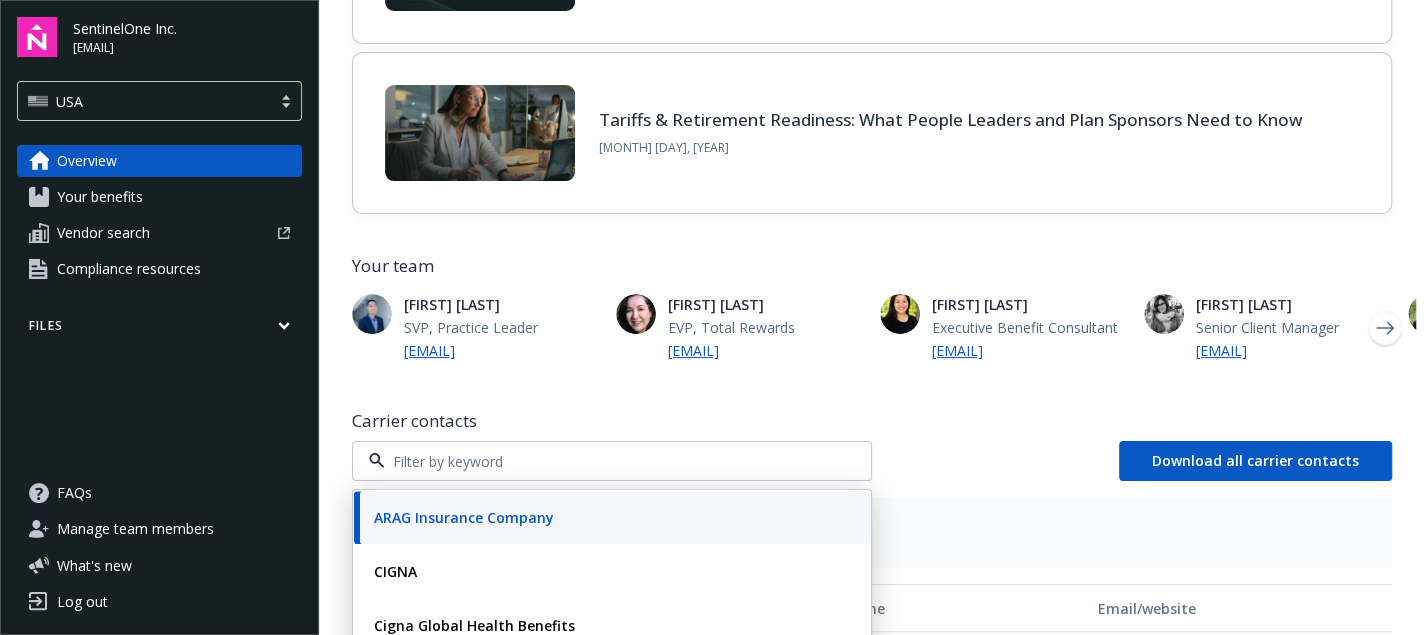 scroll, scrollTop: 898, scrollLeft: 0, axis: vertical 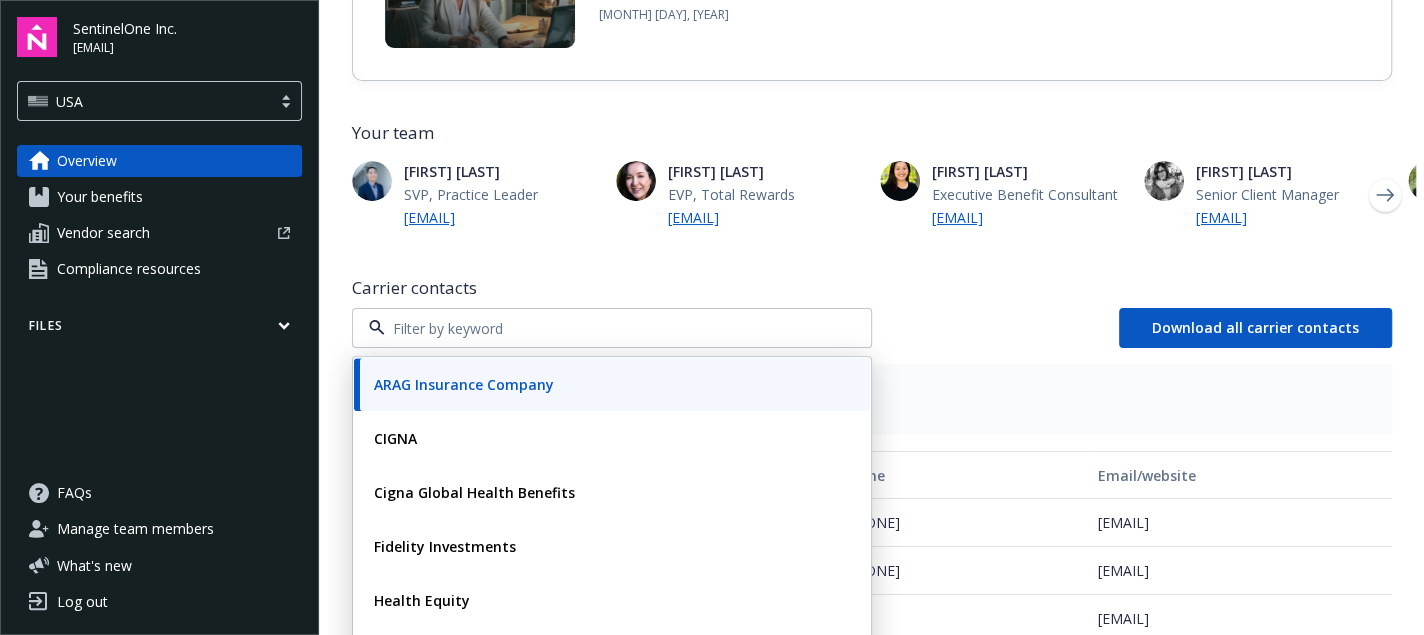 click at bounding box center [608, 328] 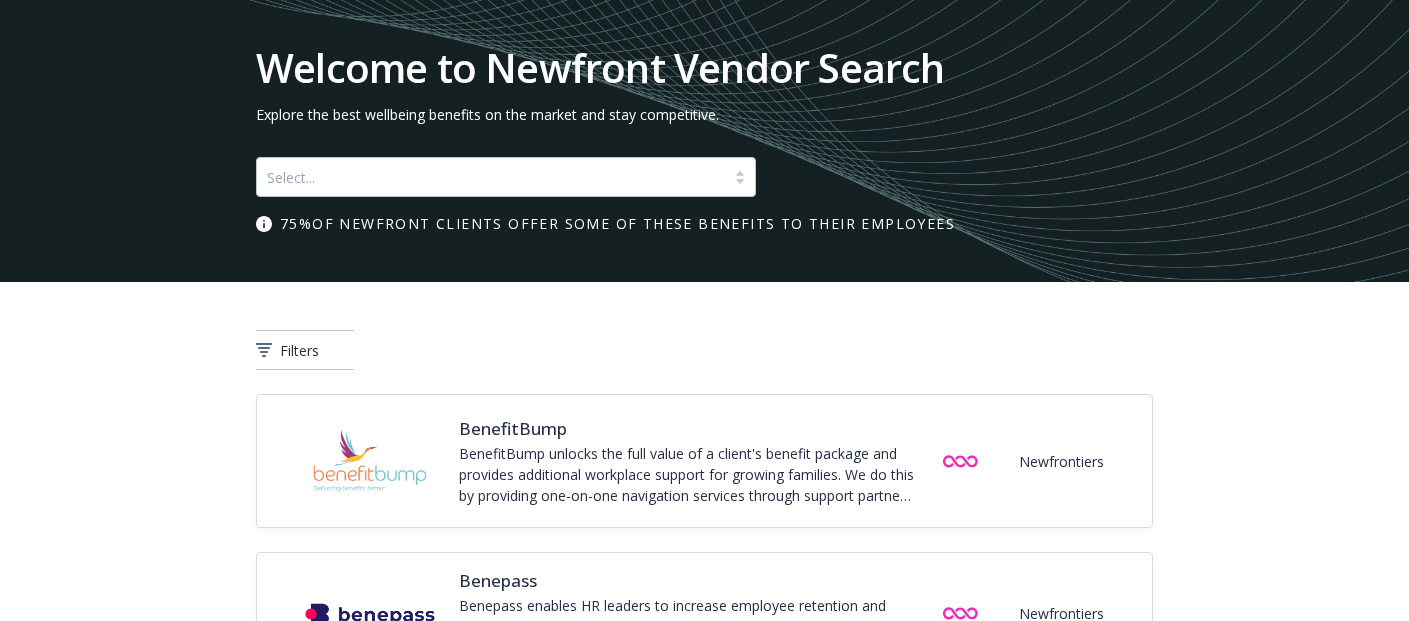 scroll, scrollTop: 0, scrollLeft: 0, axis: both 